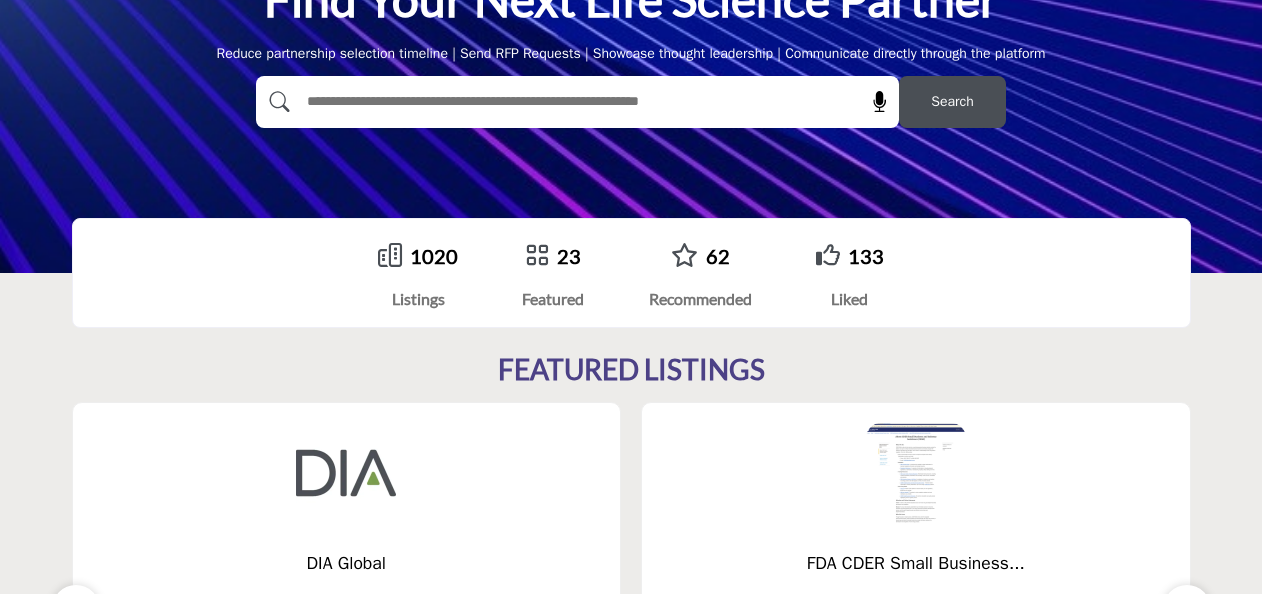 scroll, scrollTop: 200, scrollLeft: 0, axis: vertical 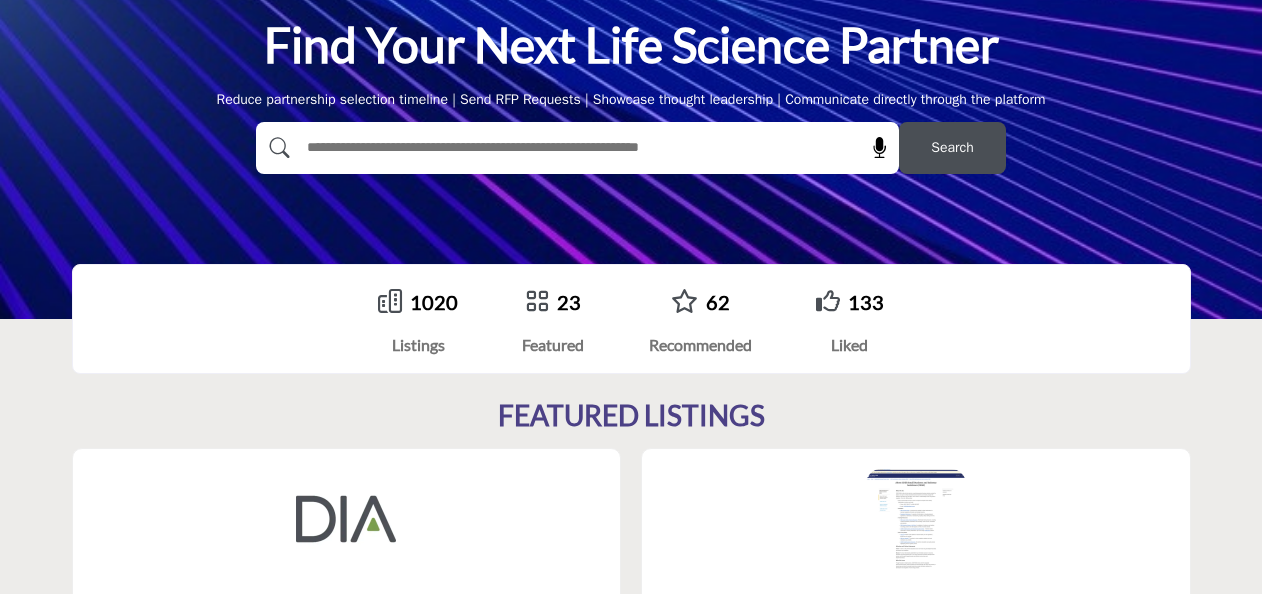 click at bounding box center (534, 148) 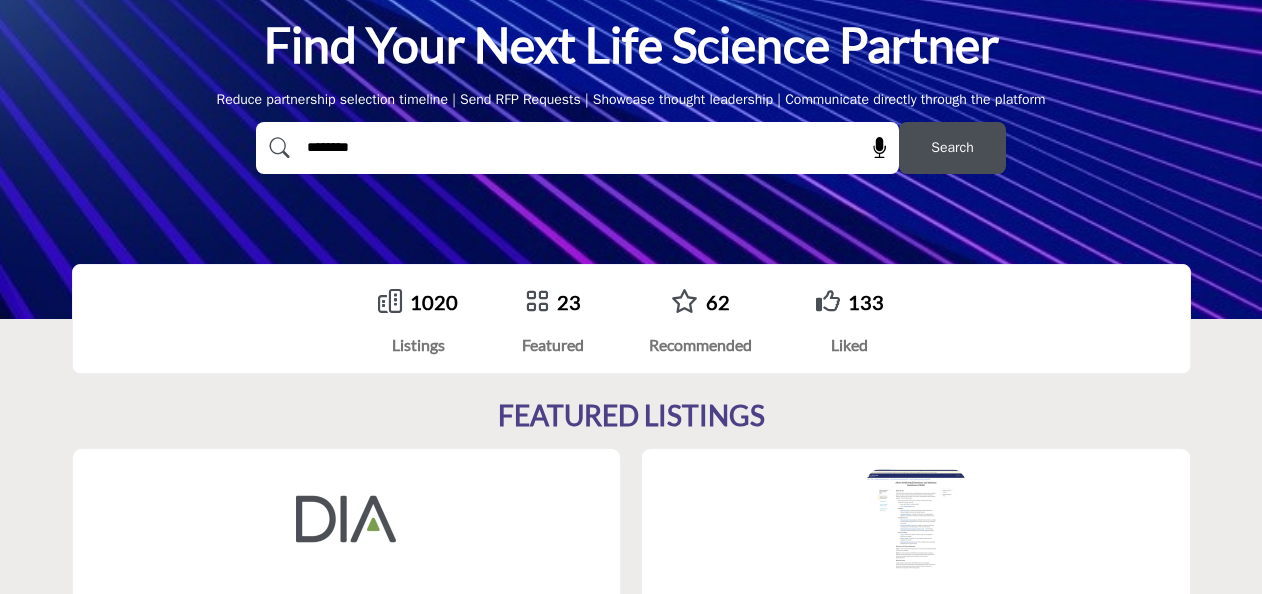 type on "********" 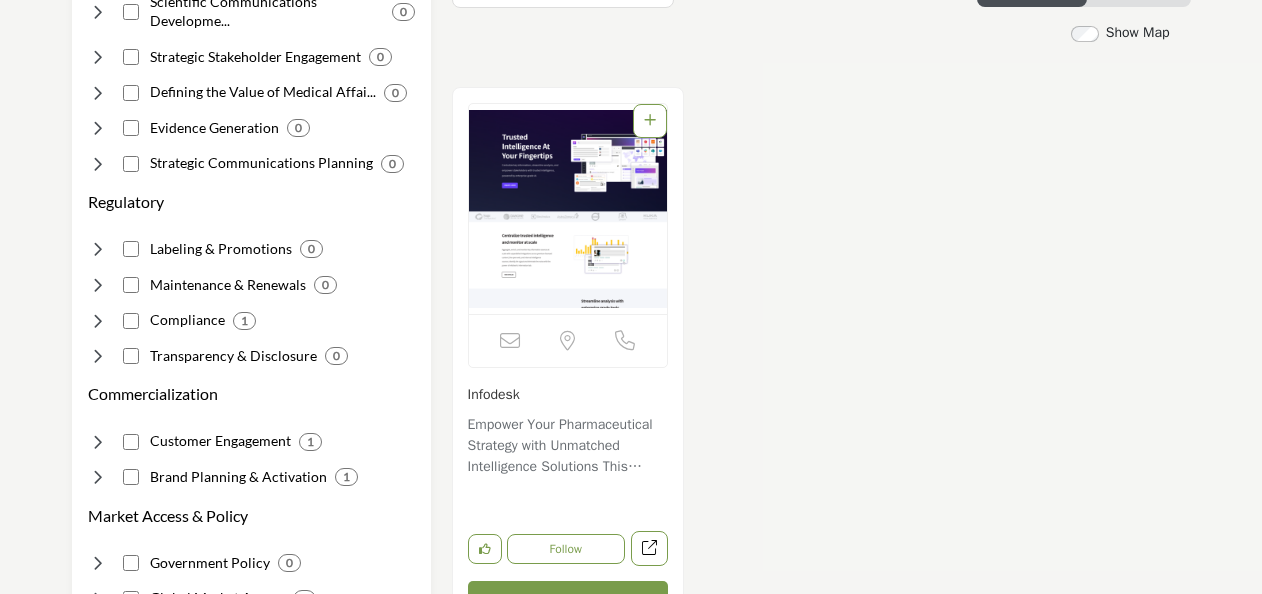 scroll, scrollTop: 400, scrollLeft: 0, axis: vertical 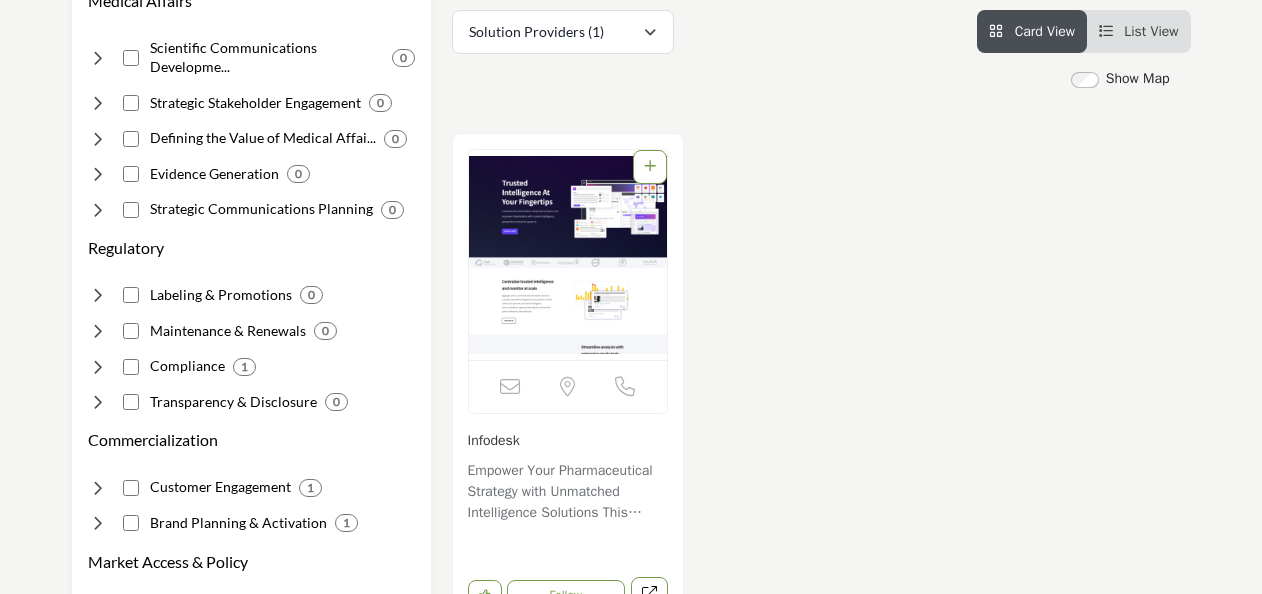 click on "Empower Your Pharmaceutical Strategy with Unmatched Intelligence Solutions
This company operates at the intersection of the pharmaceutical and re..." at bounding box center (568, 493) 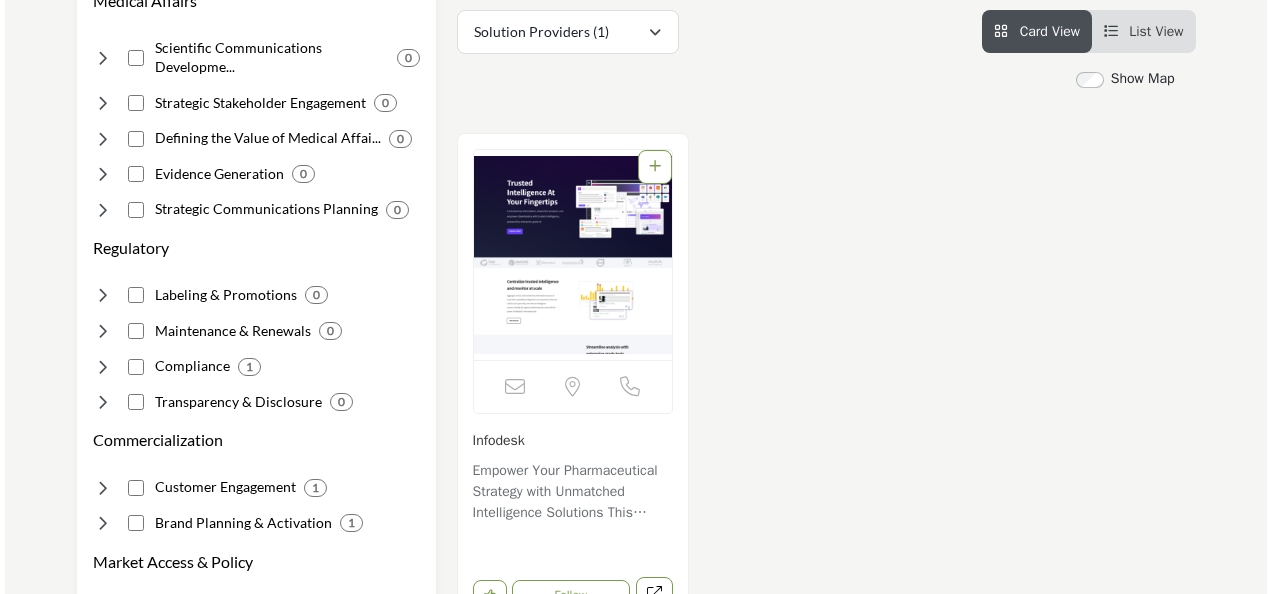 scroll, scrollTop: 500, scrollLeft: 0, axis: vertical 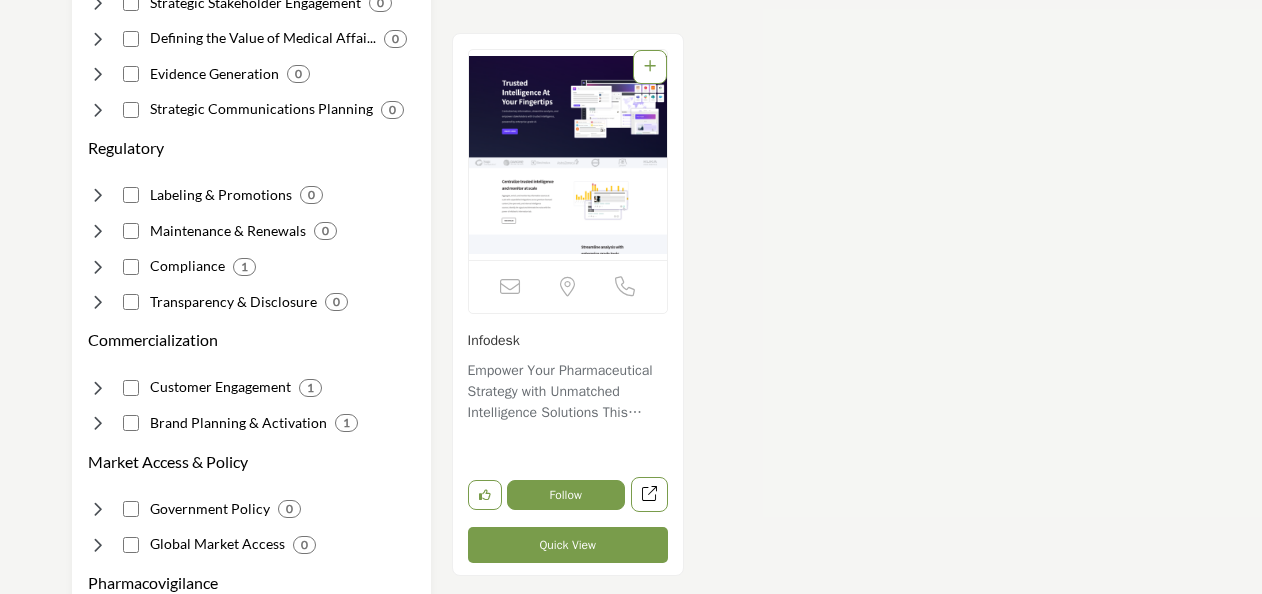 click on "Follow" at bounding box center [566, 495] 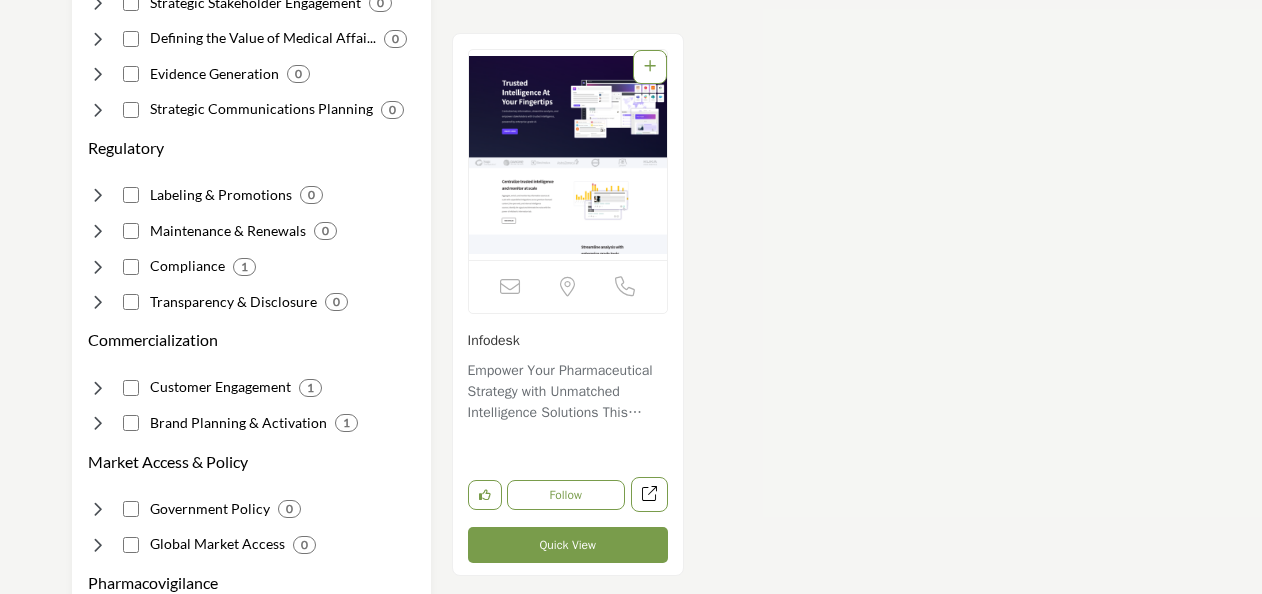 click on "Quick View" at bounding box center (568, 545) 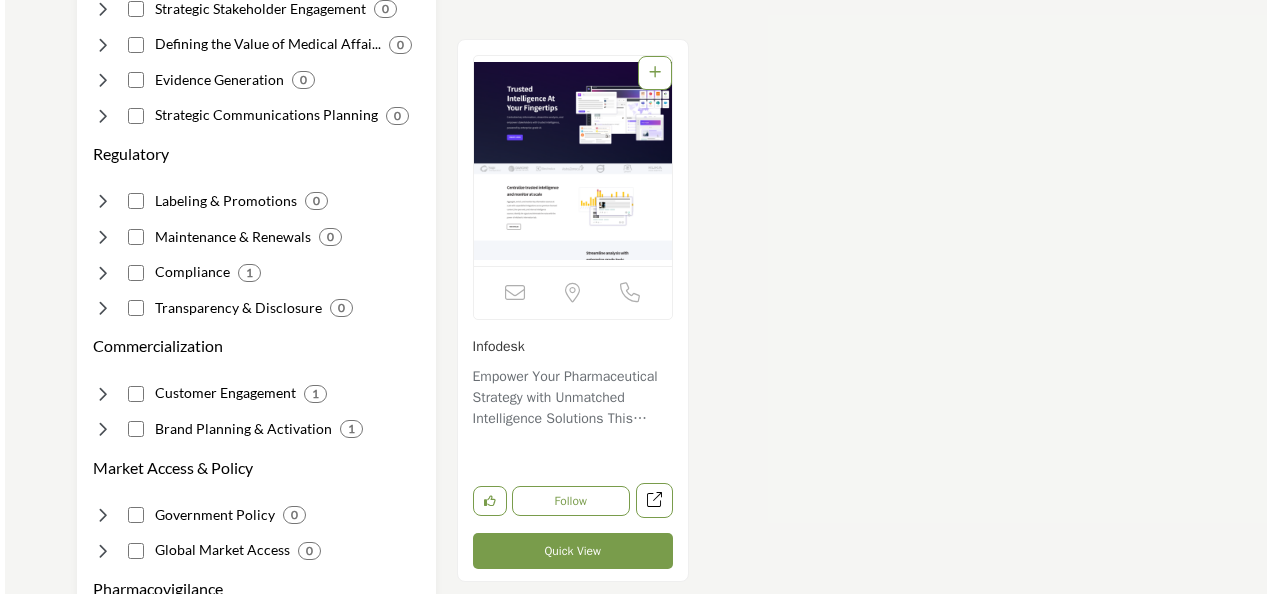 scroll, scrollTop: 600, scrollLeft: 0, axis: vertical 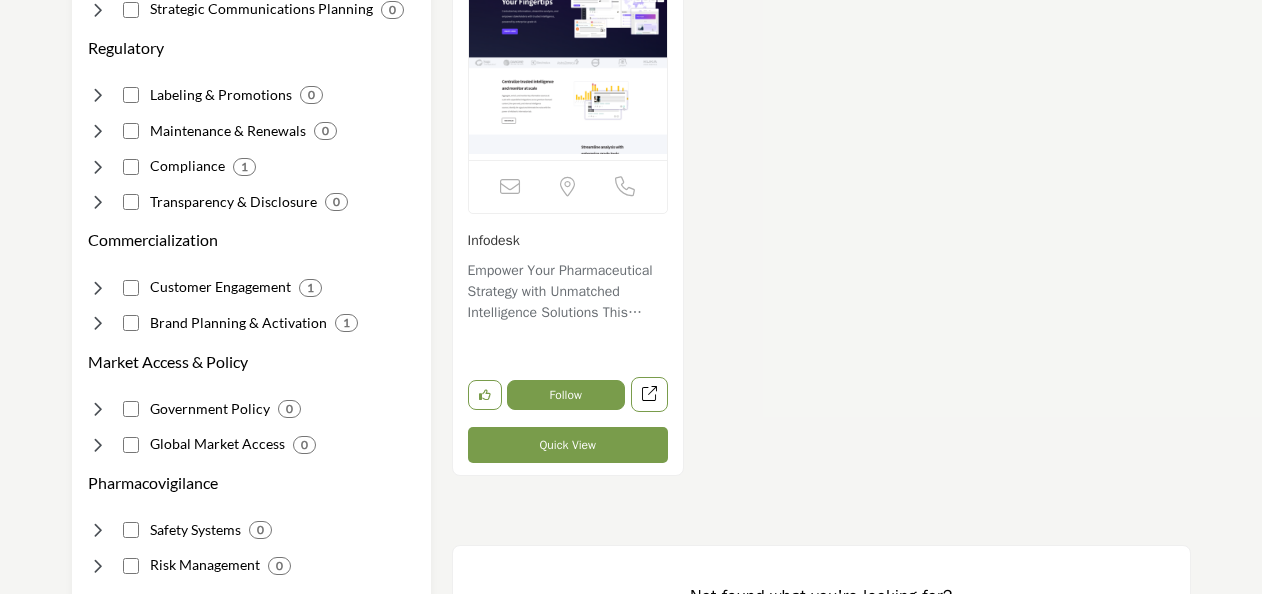 click on "Follow" at bounding box center (566, 395) 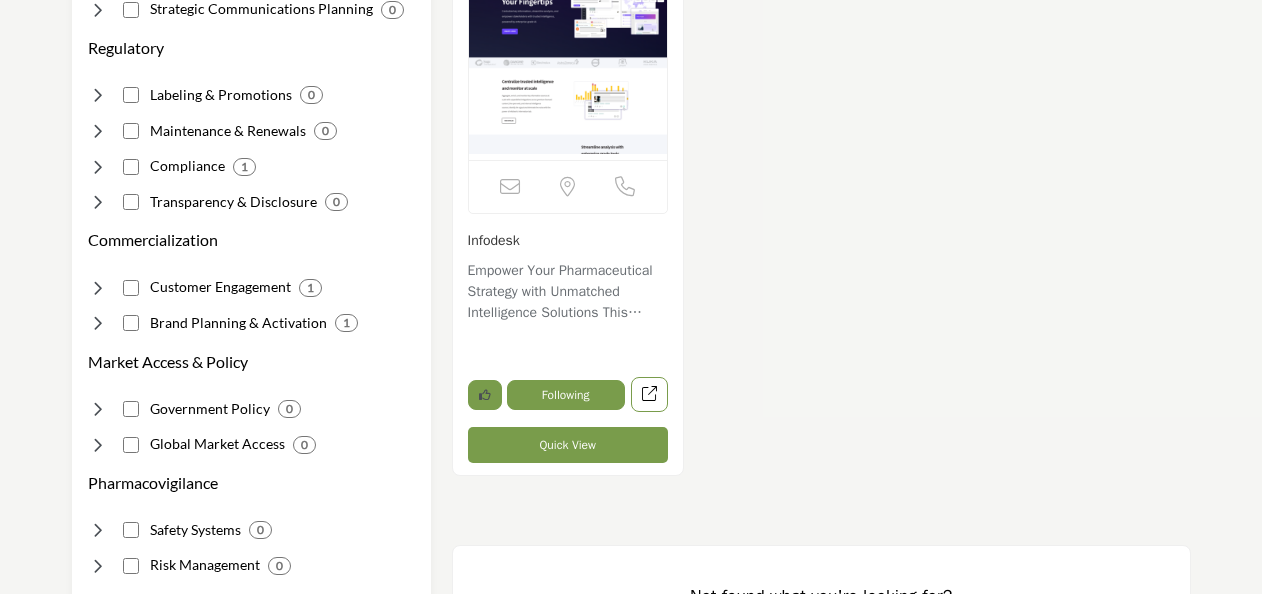 click at bounding box center (485, 395) 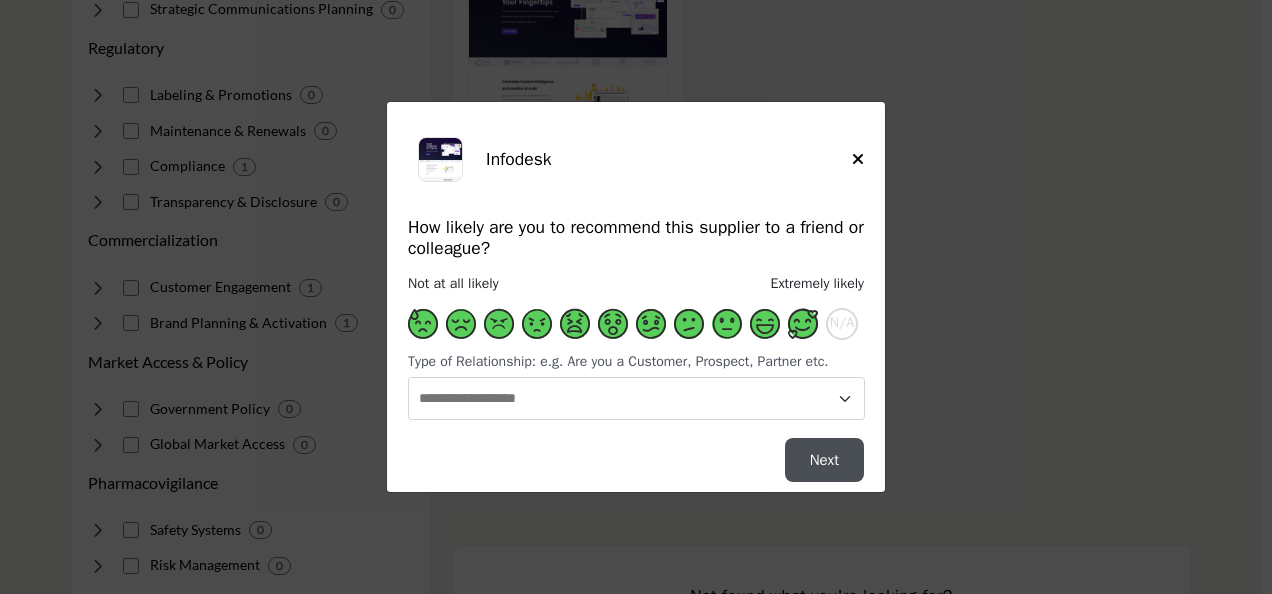 click at bounding box center (803, 324) 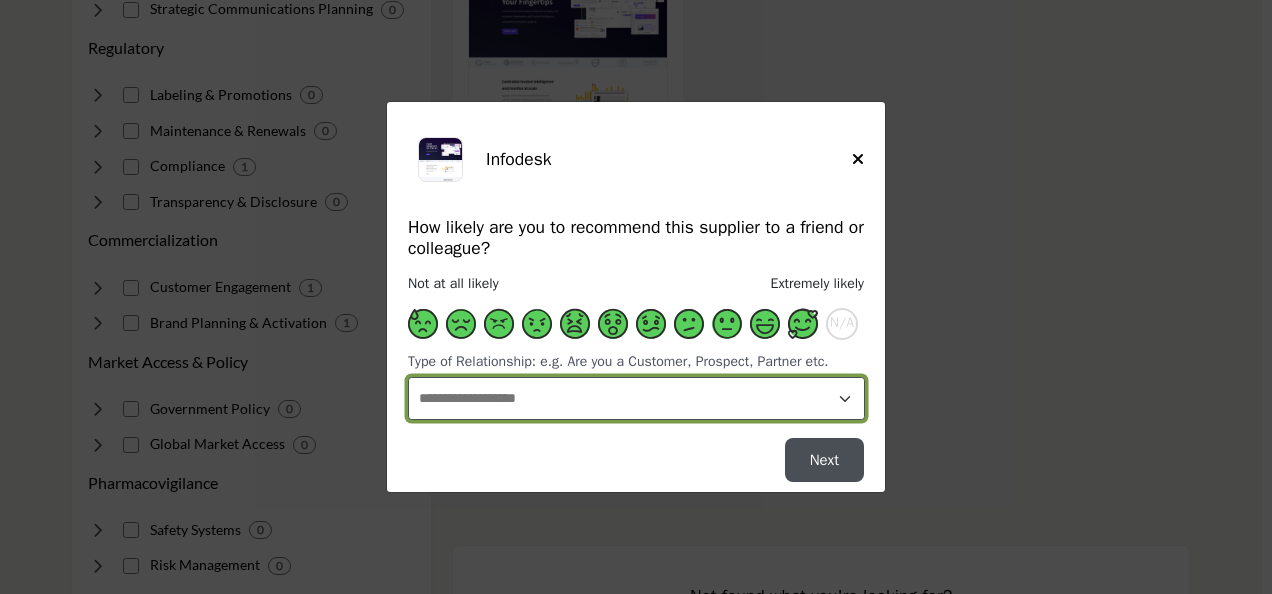 click on "**********" at bounding box center [636, 398] 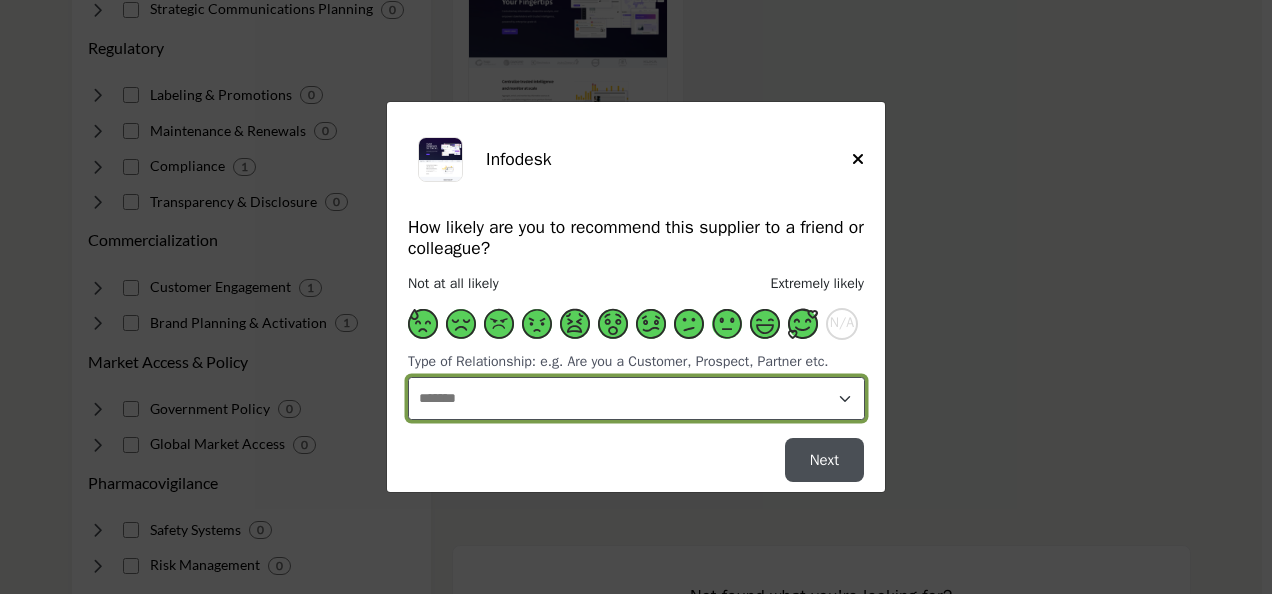 click on "**********" at bounding box center [636, 398] 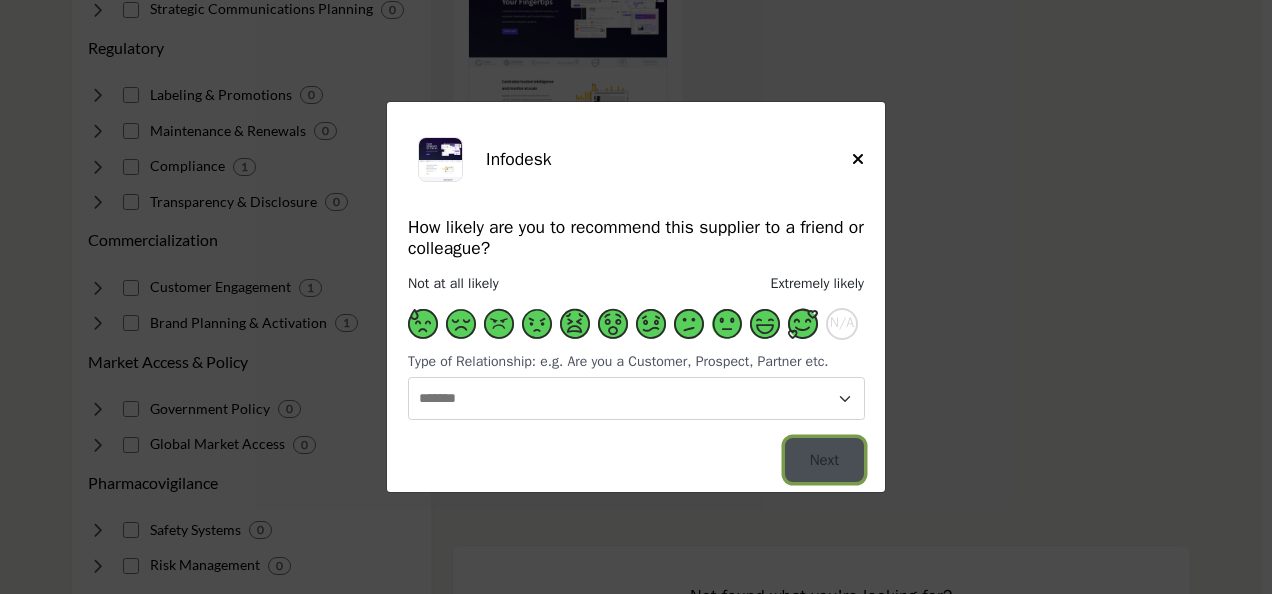 click on "Next" at bounding box center [824, 460] 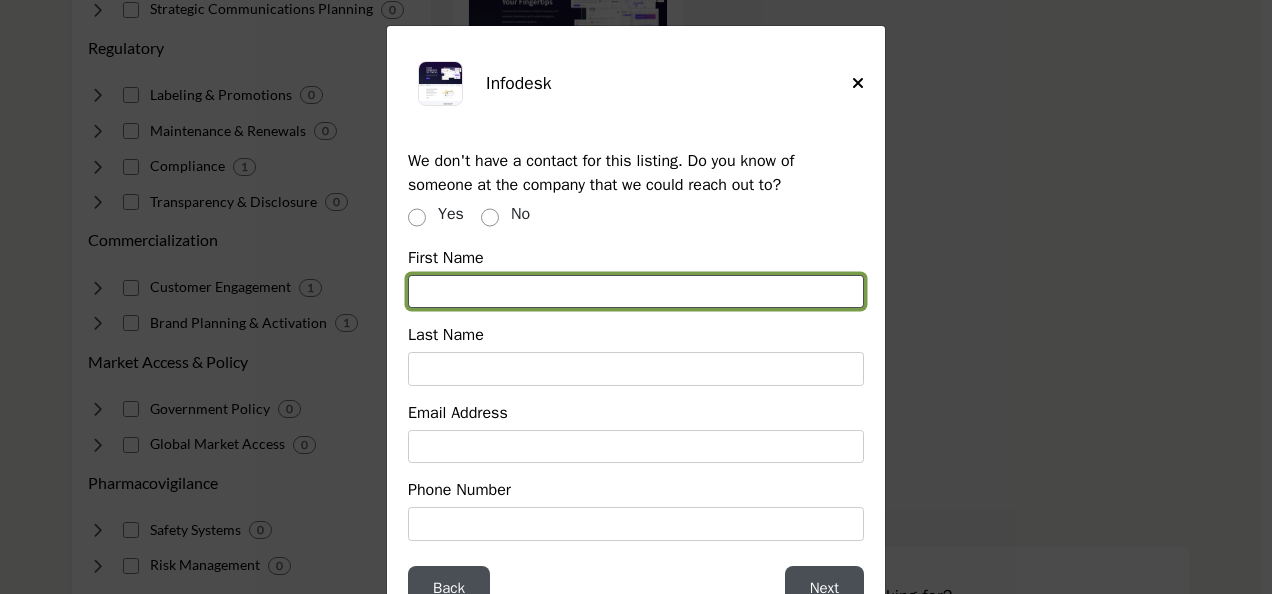 click at bounding box center [636, 292] 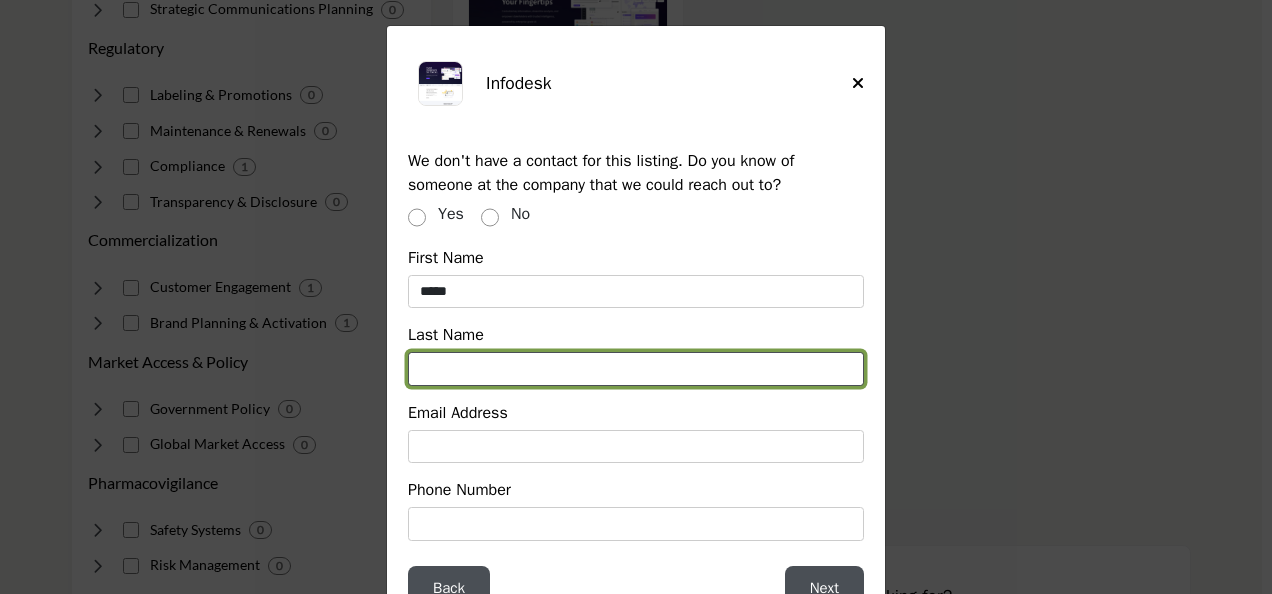 type on "******" 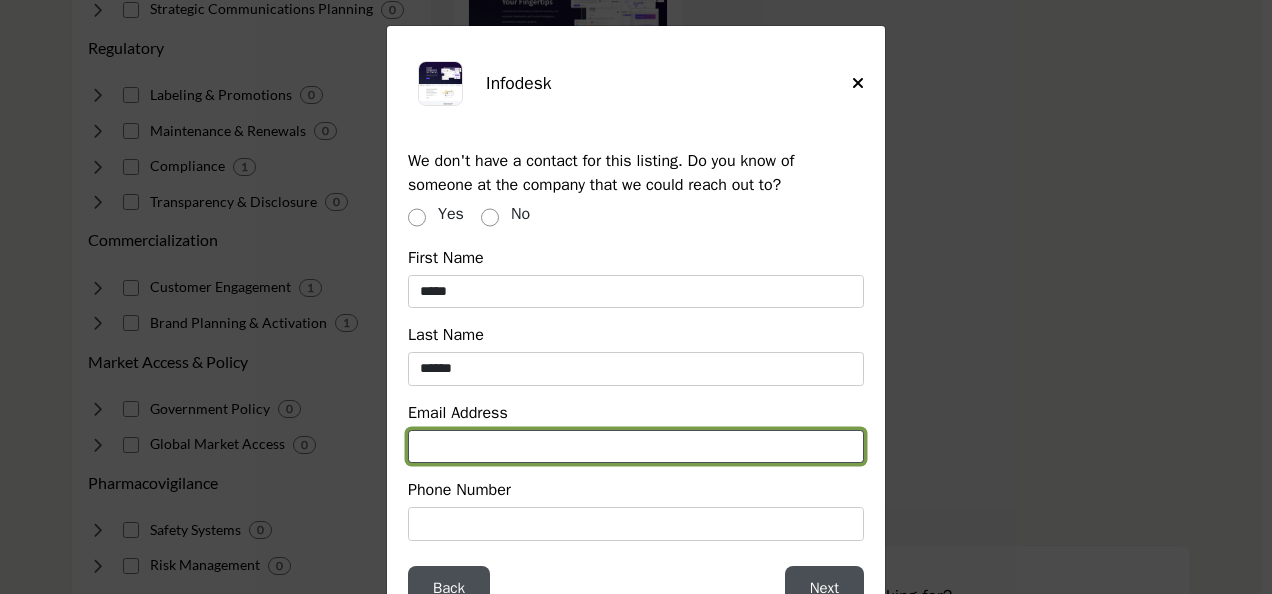 type on "**********" 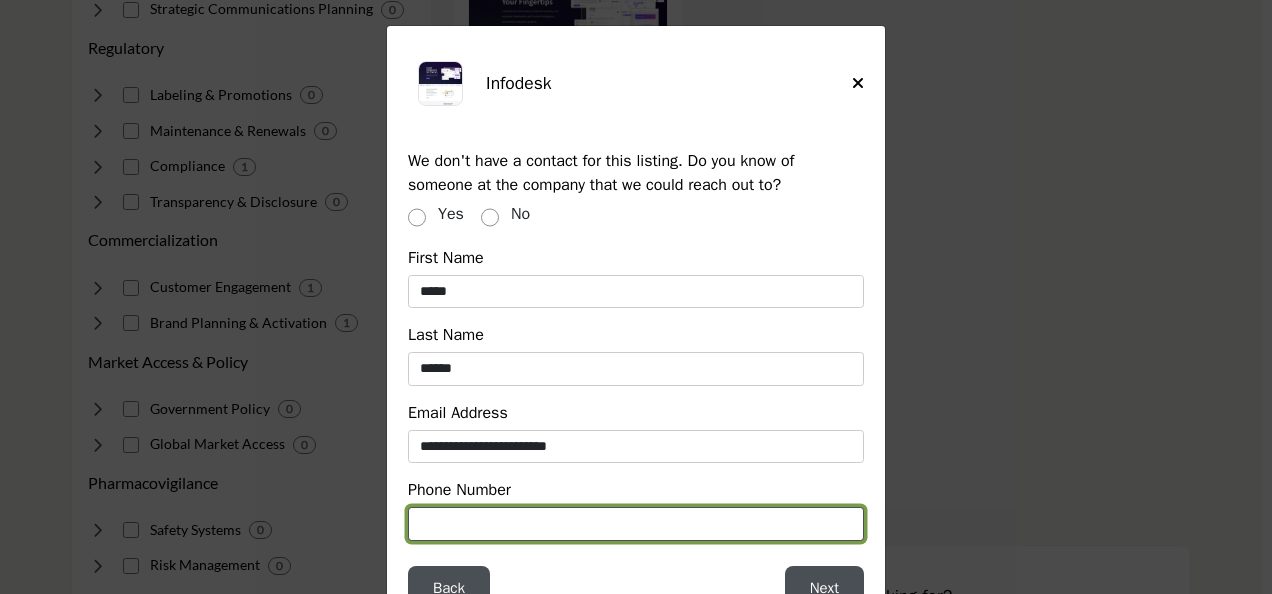 type on "**********" 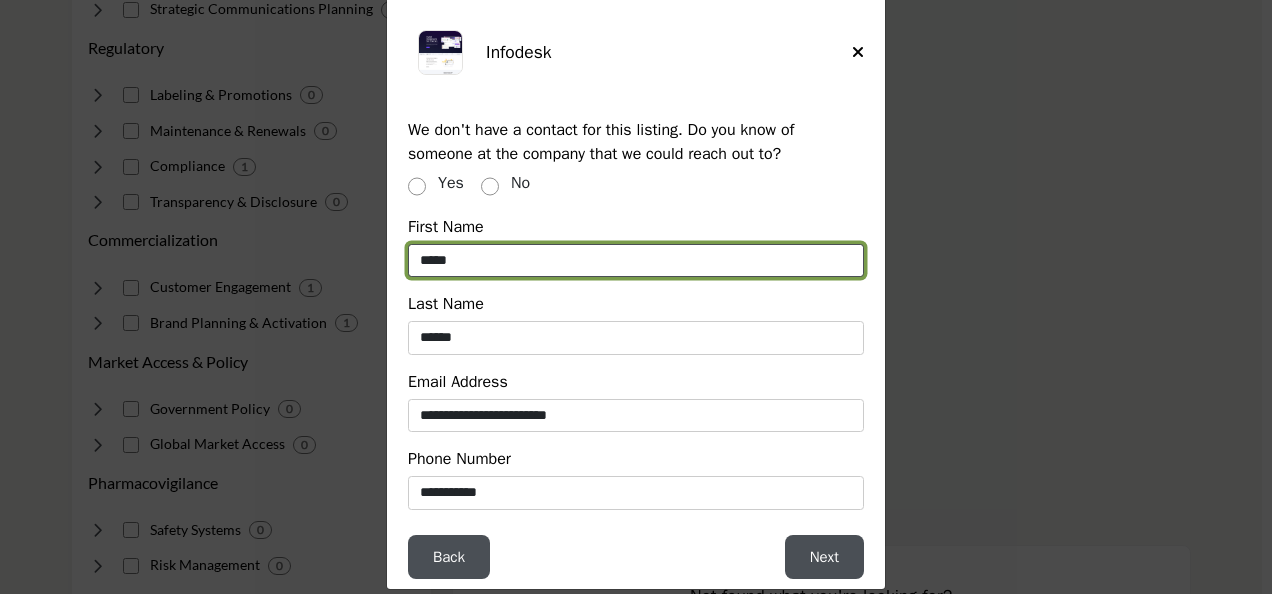 scroll, scrollTop: 47, scrollLeft: 0, axis: vertical 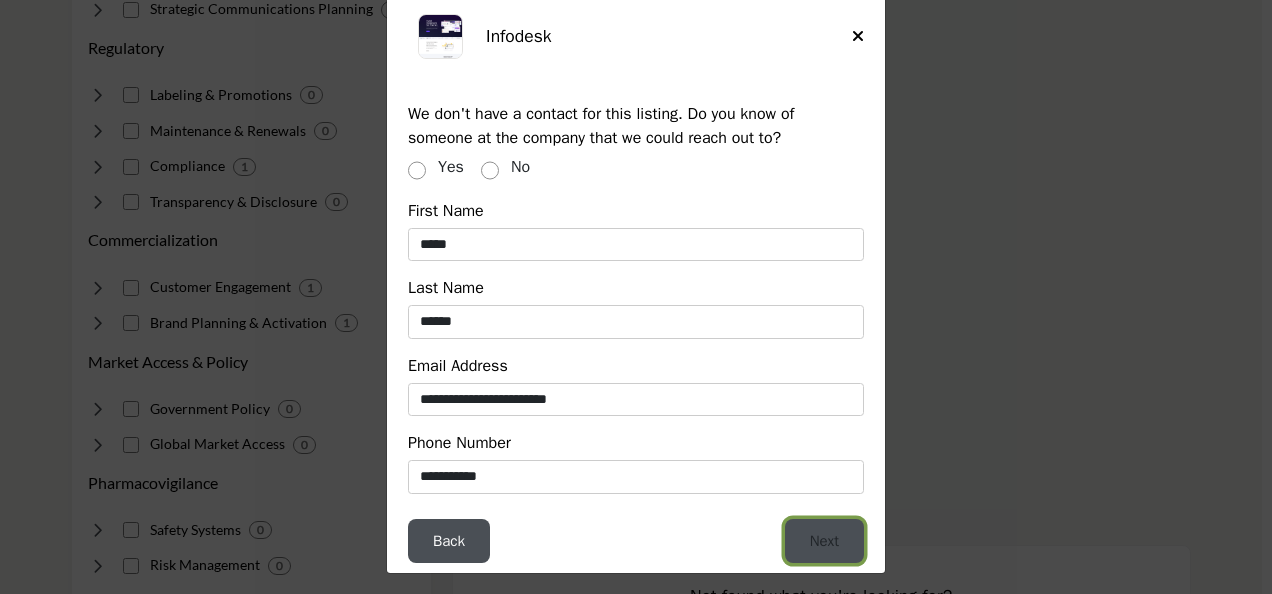 click on "Next" at bounding box center (824, 541) 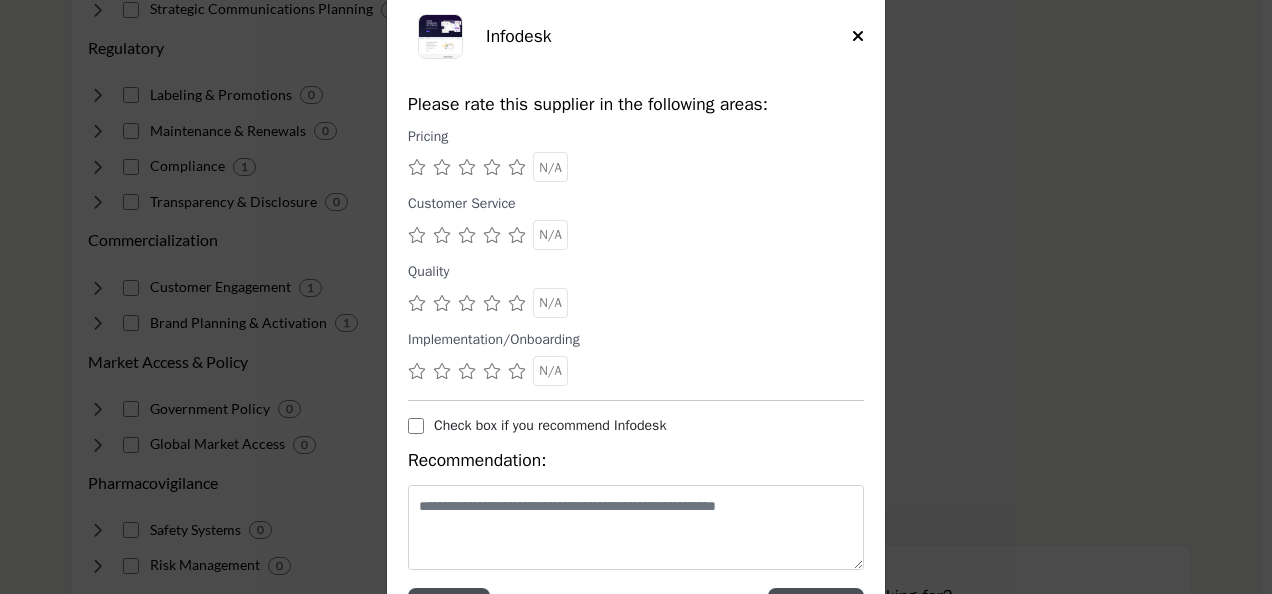 click at bounding box center (517, 167) 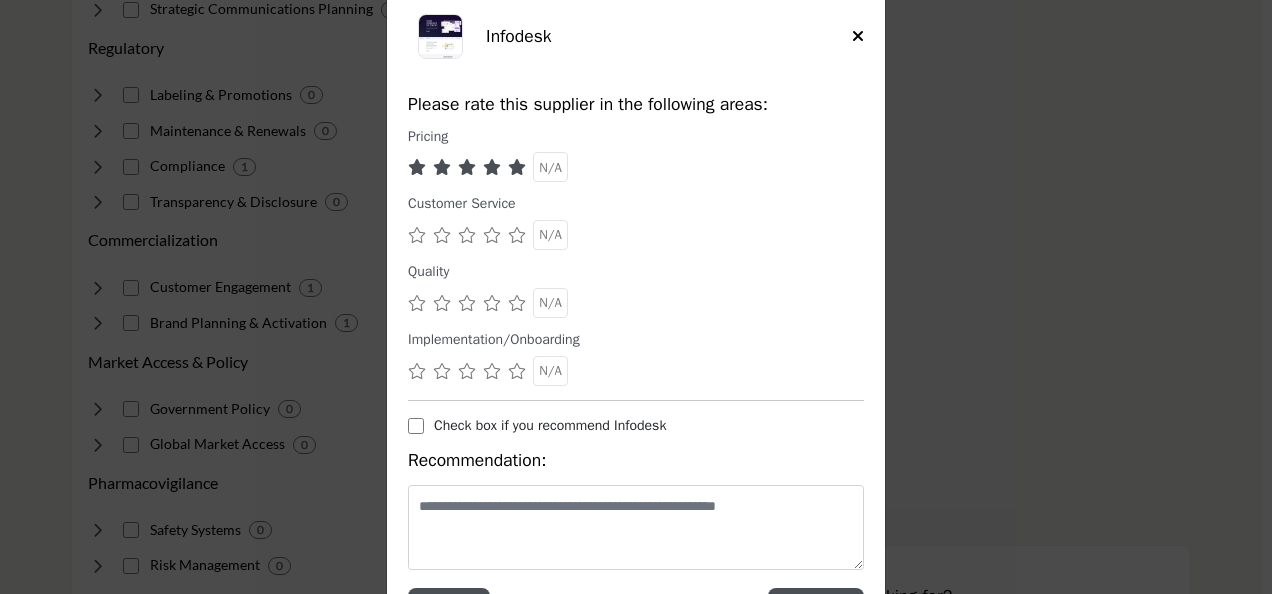 click at bounding box center (517, 235) 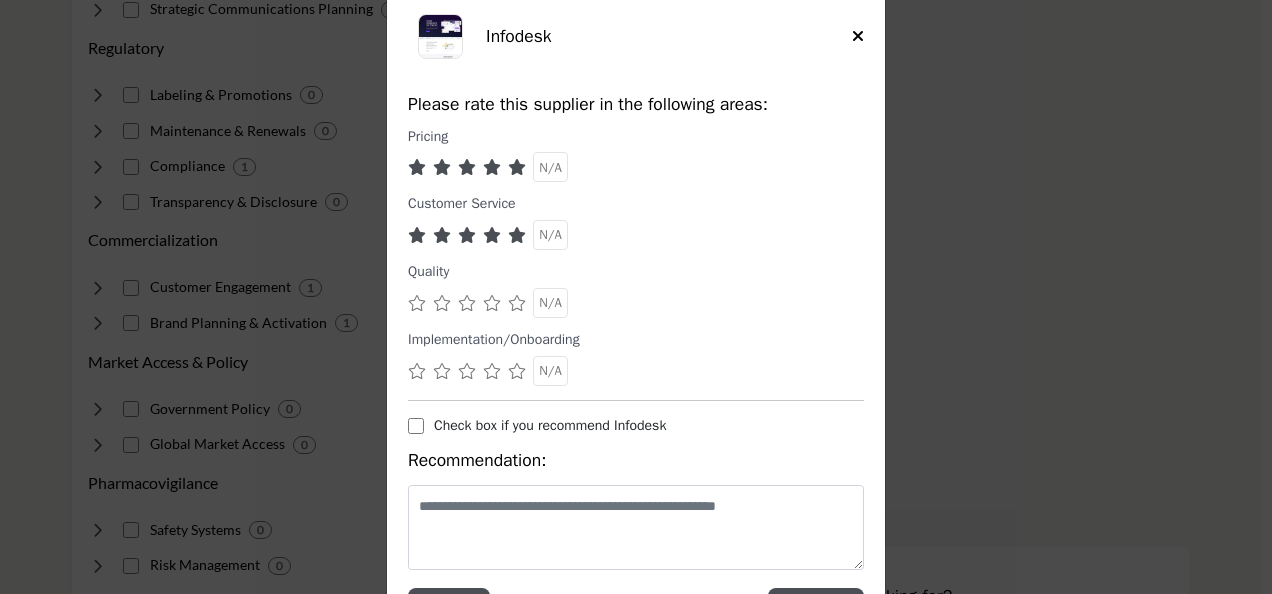 click at bounding box center (517, 303) 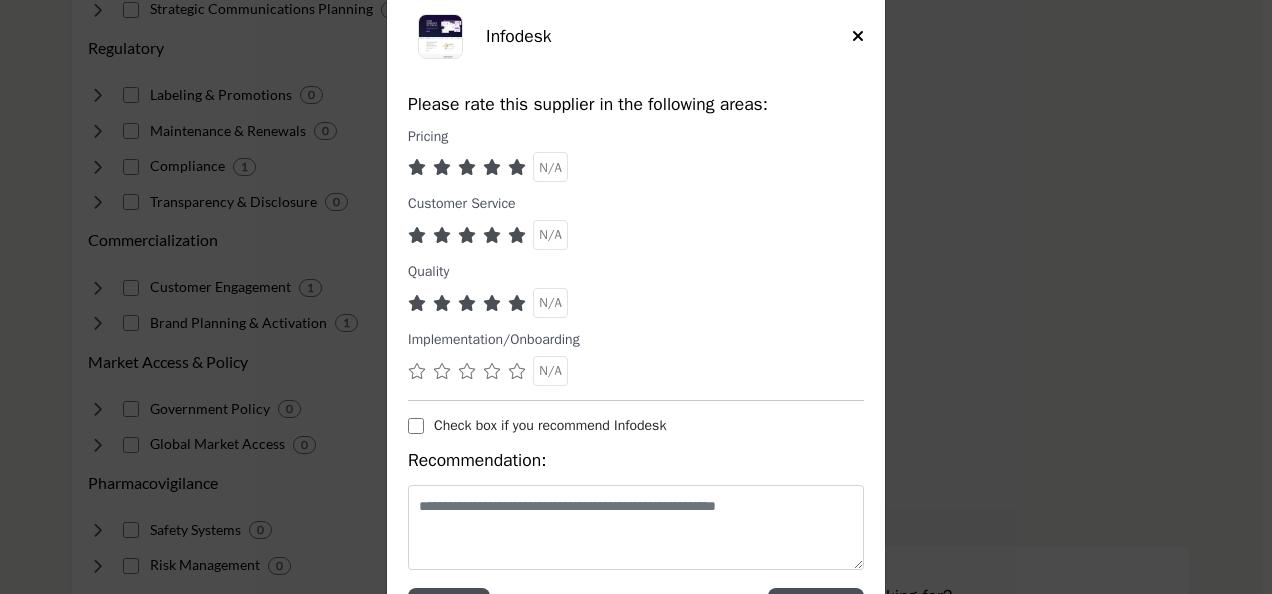click at bounding box center [517, 371] 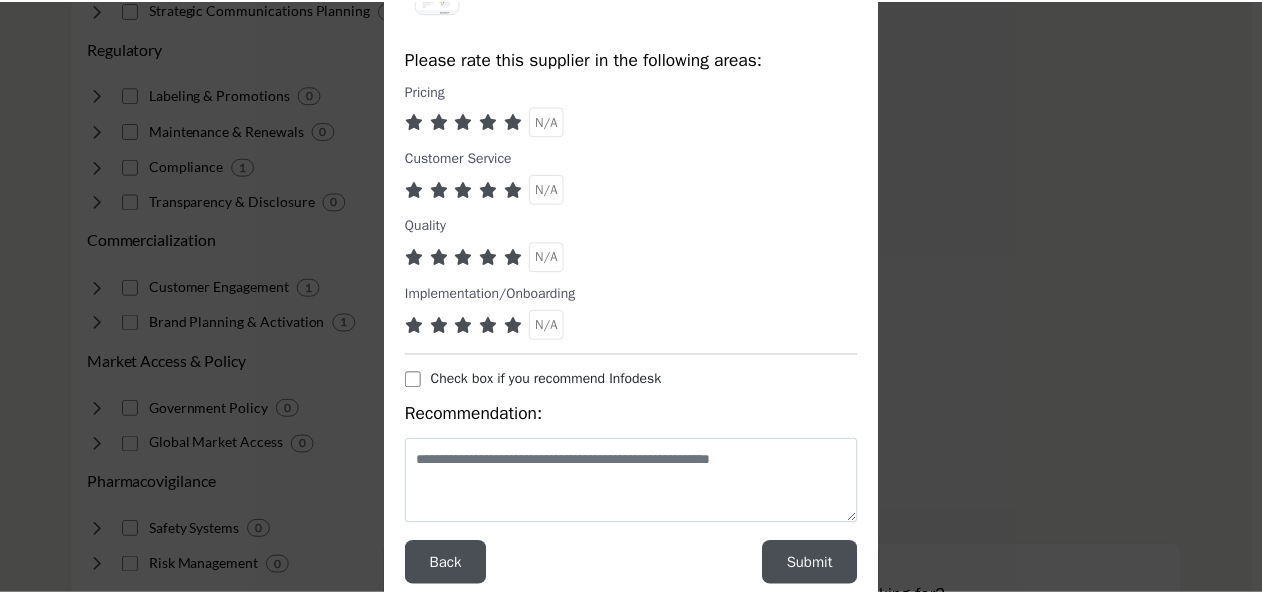 scroll, scrollTop: 118, scrollLeft: 0, axis: vertical 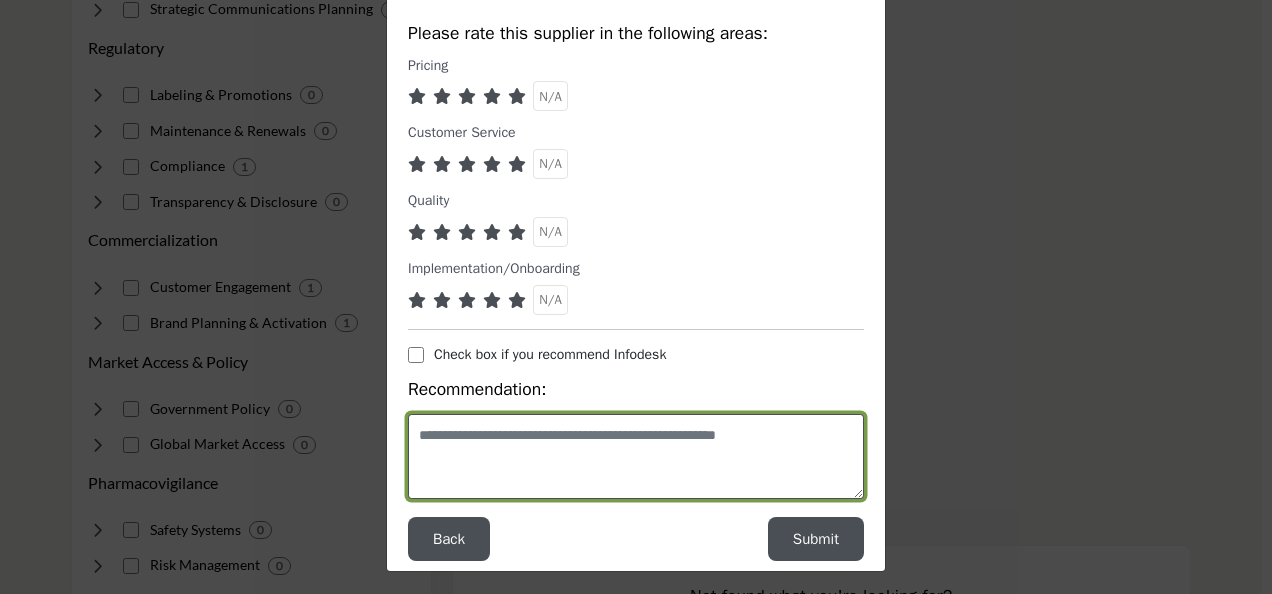 click at bounding box center (636, 456) 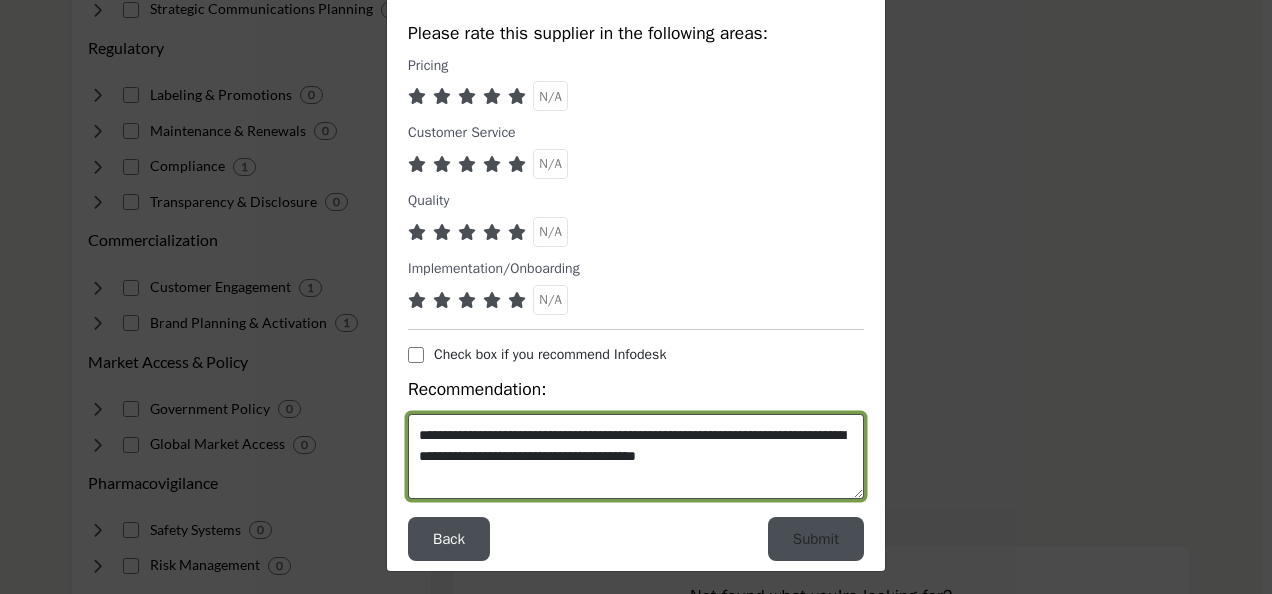 type on "**********" 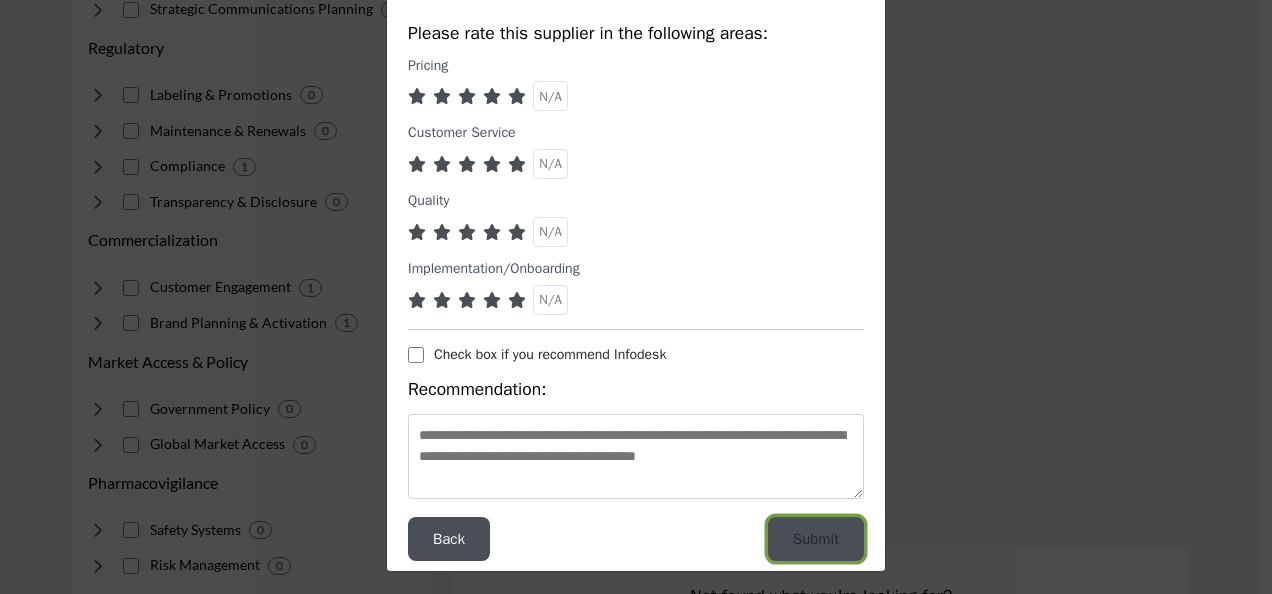 click on "Submit" at bounding box center (816, 539) 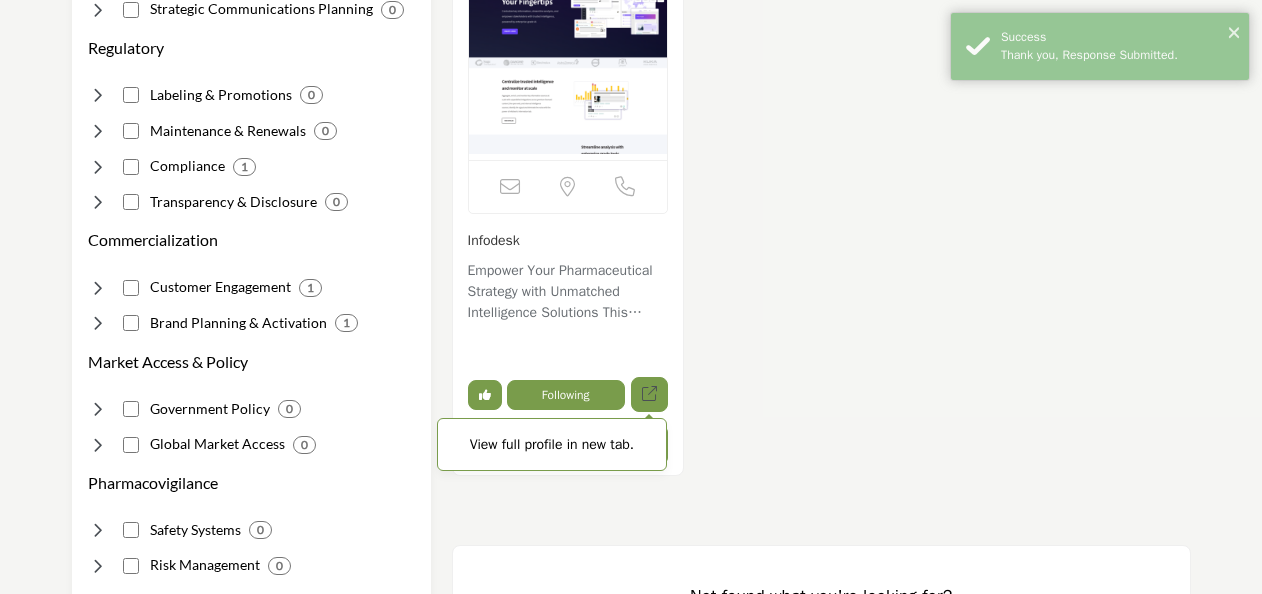 click on "View full profile in new tab." at bounding box center [552, 444] 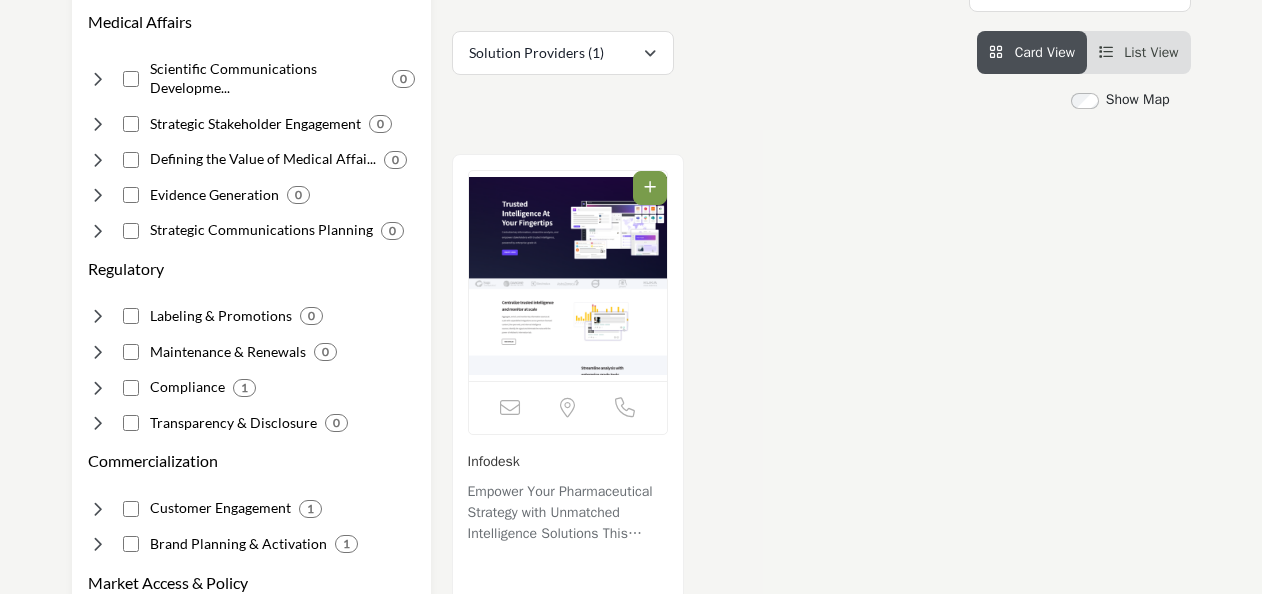 scroll, scrollTop: 300, scrollLeft: 0, axis: vertical 